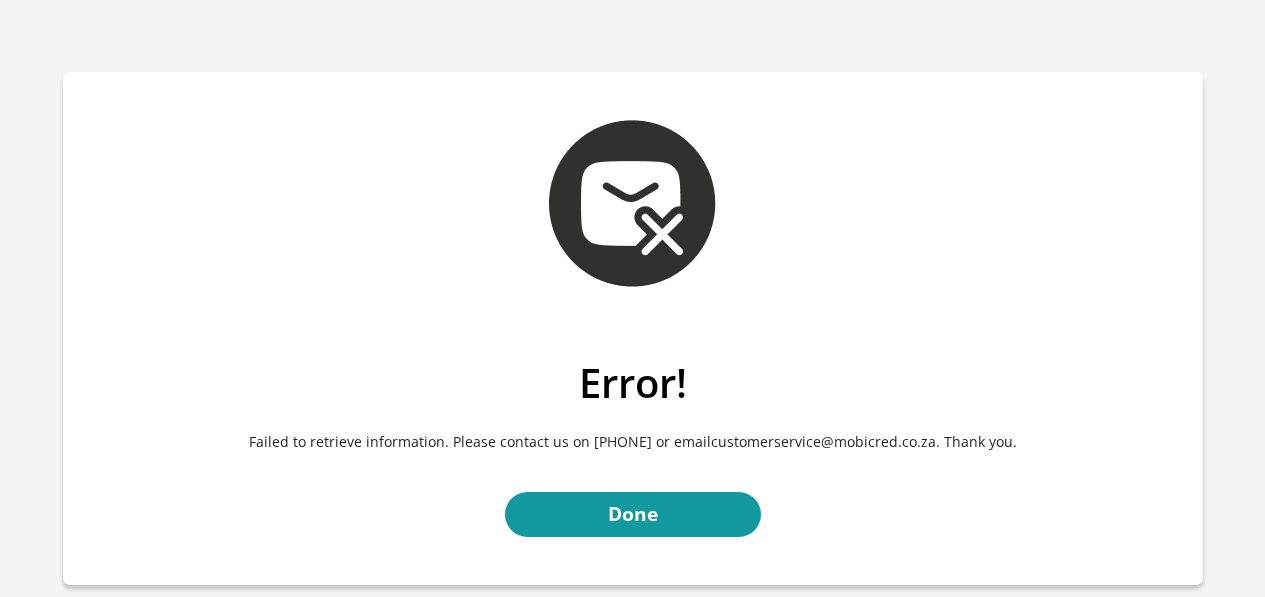 scroll, scrollTop: 0, scrollLeft: 0, axis: both 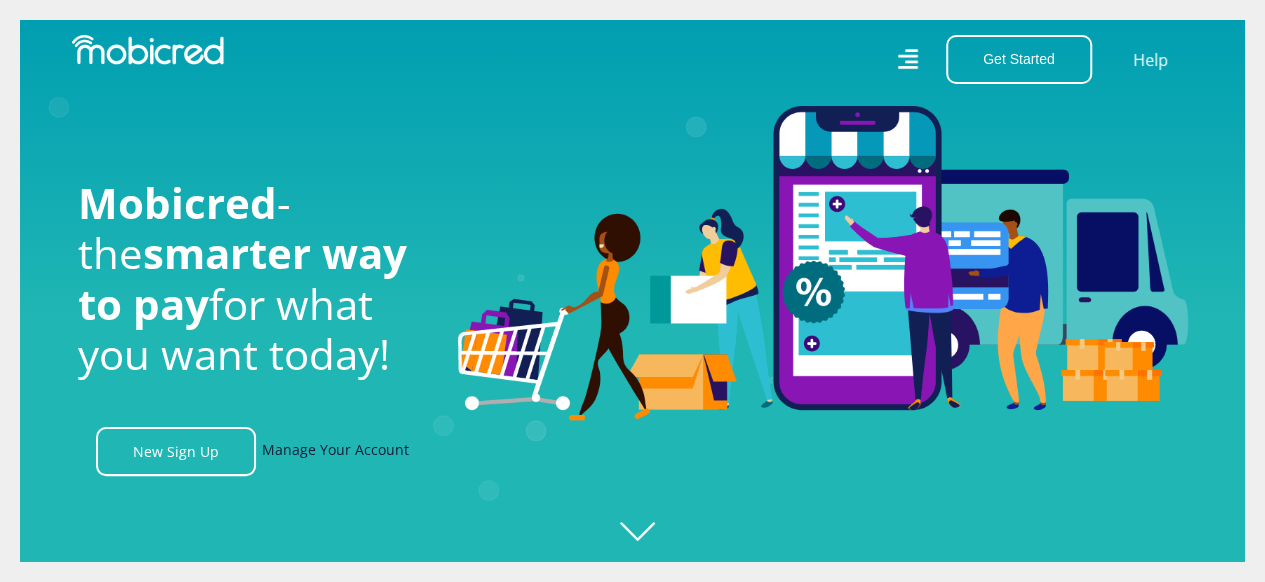 click on "Manage Your Account" at bounding box center (335, 451) 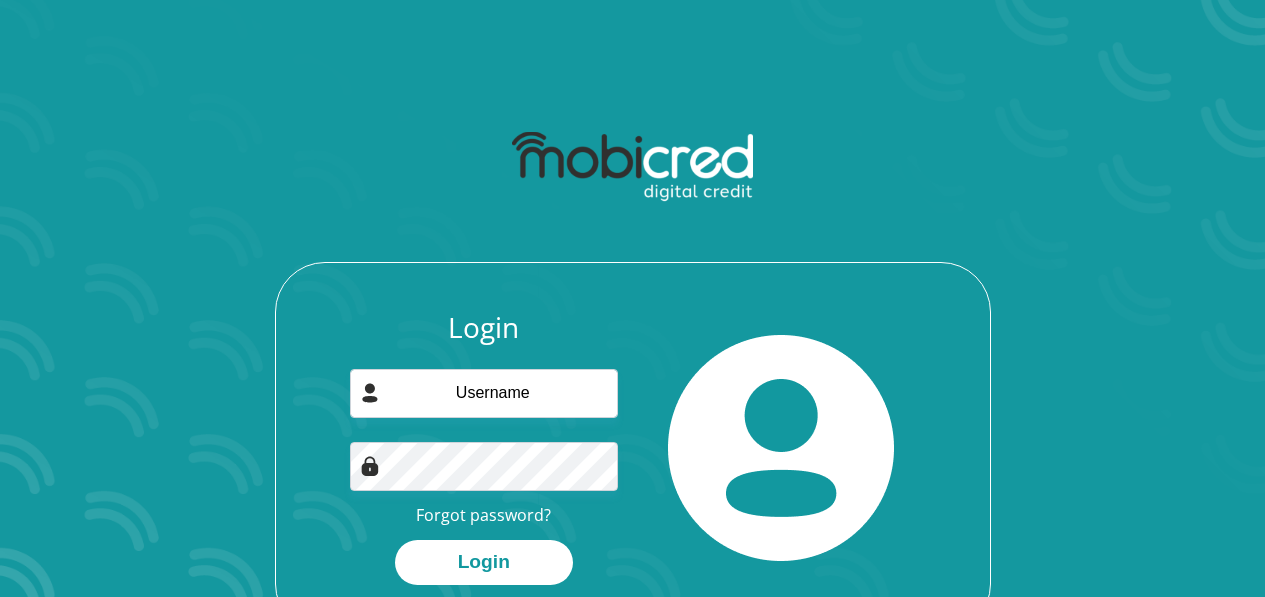 click at bounding box center [484, 393] 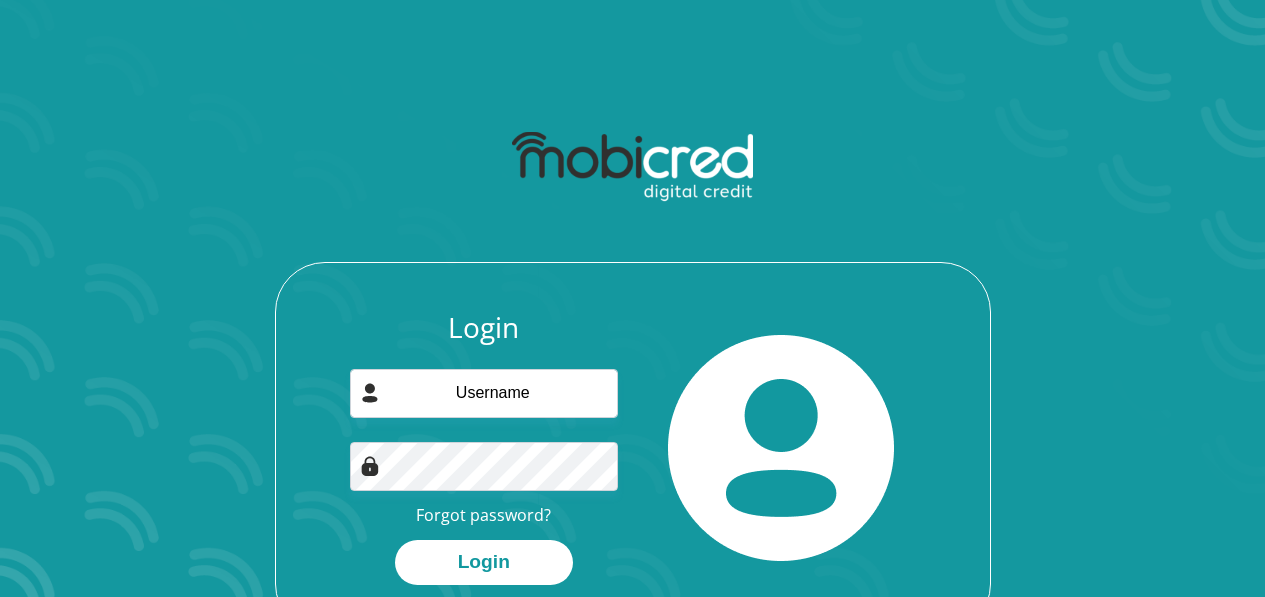 scroll, scrollTop: 0, scrollLeft: 0, axis: both 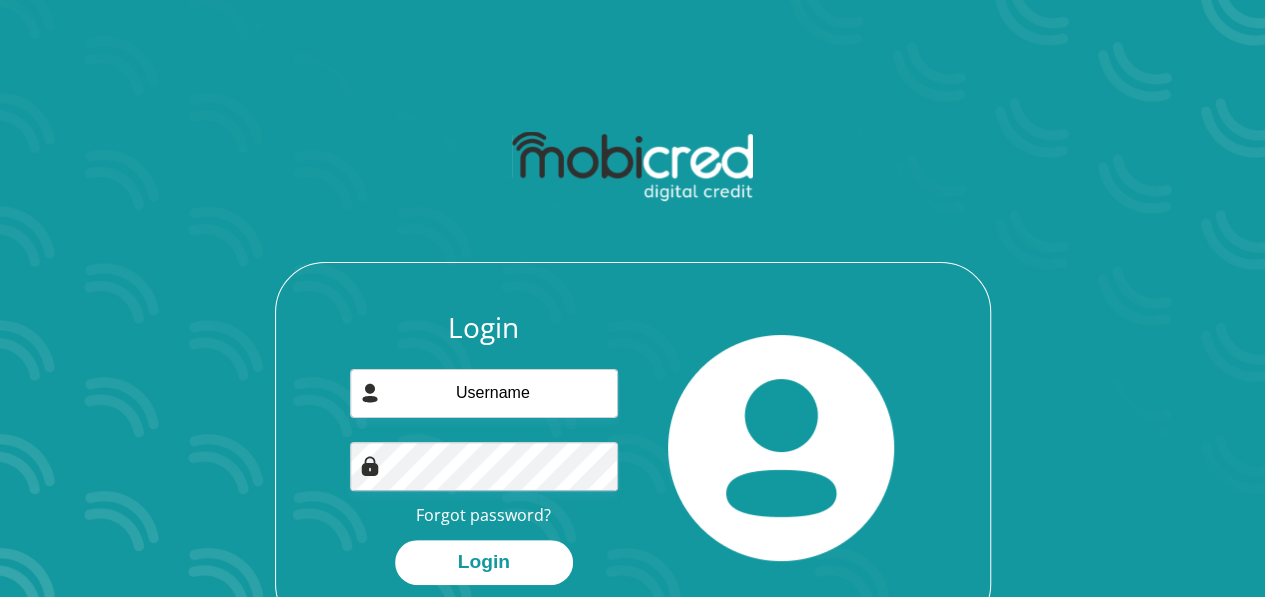 type on "tkjudas@gmail.com" 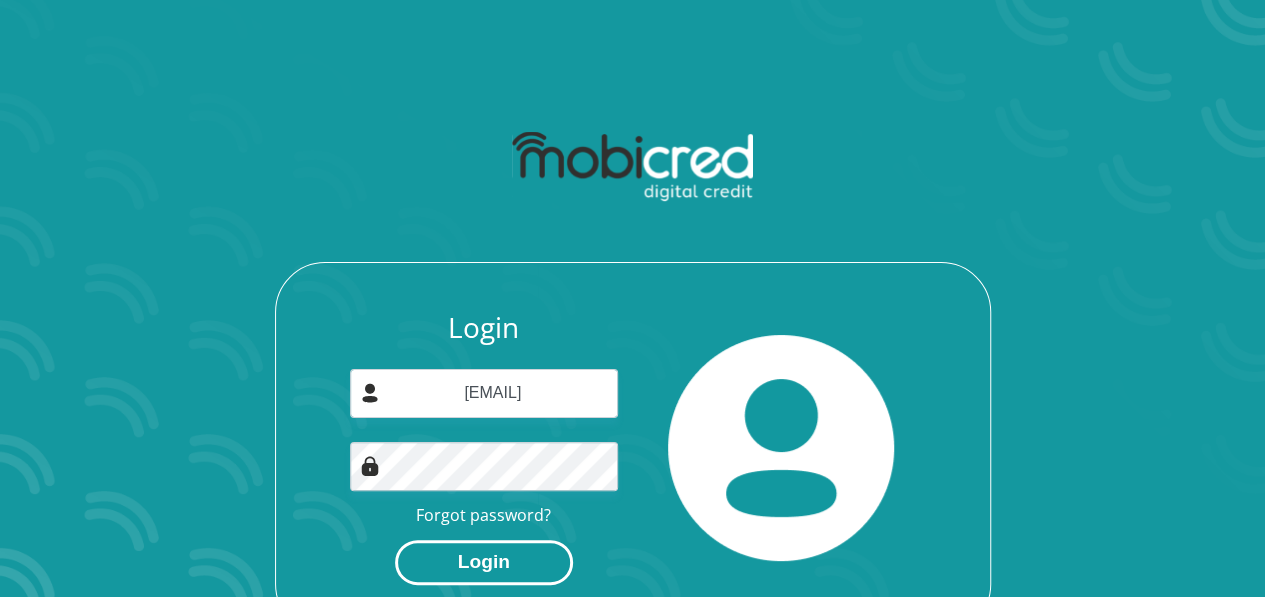 click on "Login" at bounding box center [484, 562] 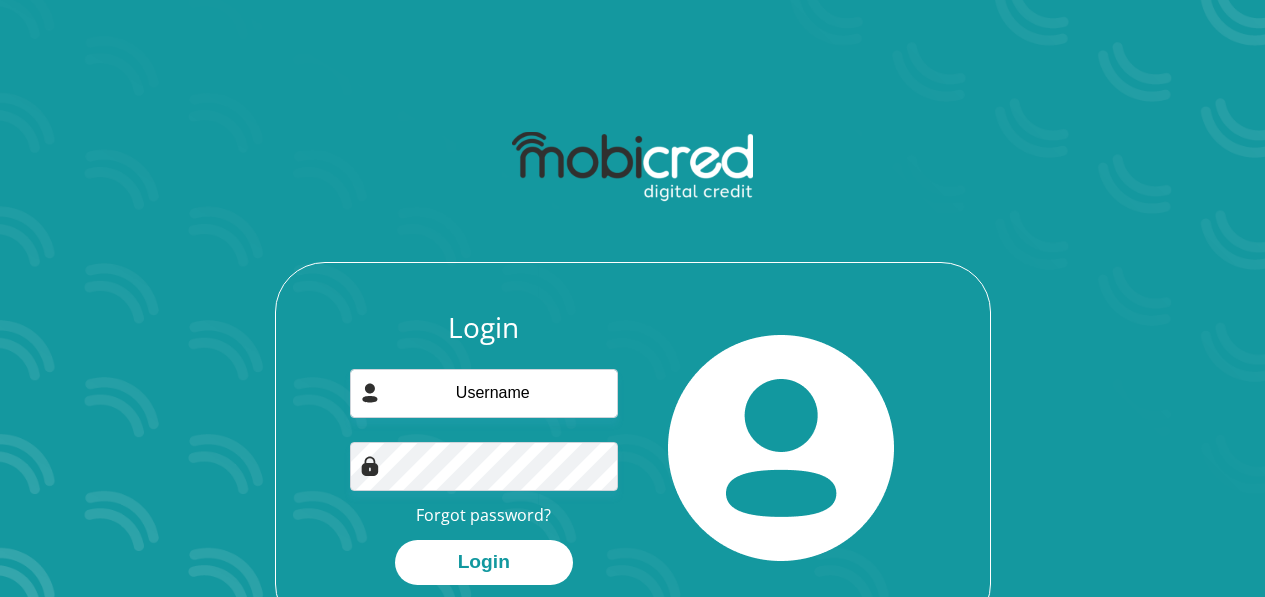 scroll, scrollTop: 0, scrollLeft: 0, axis: both 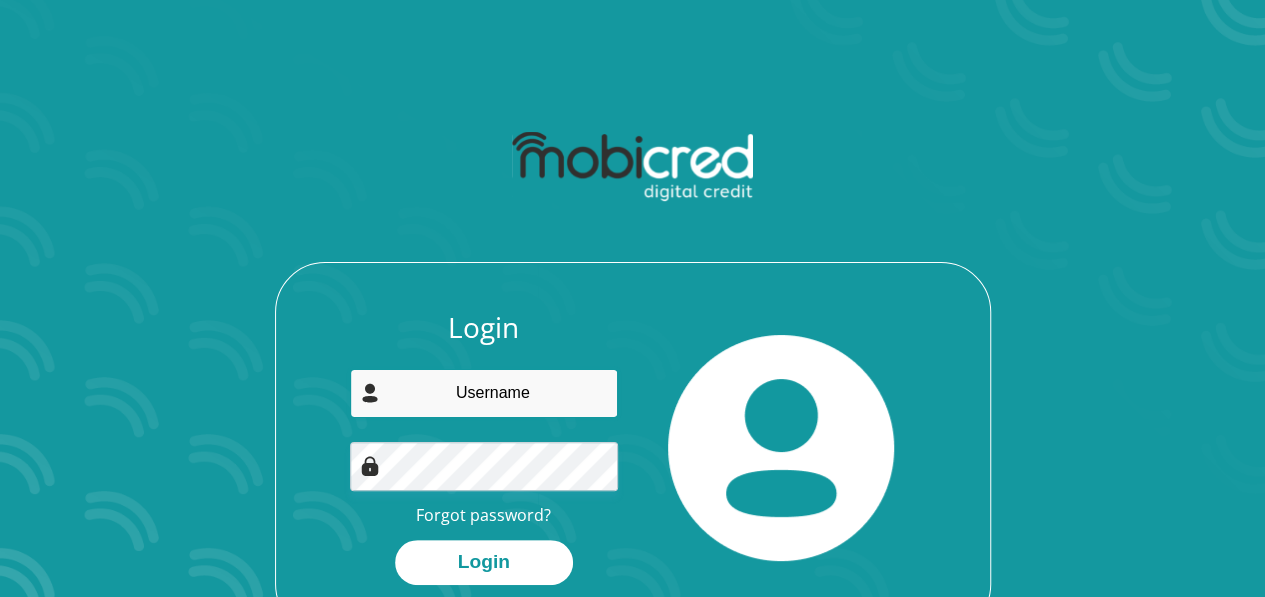 click at bounding box center (484, 393) 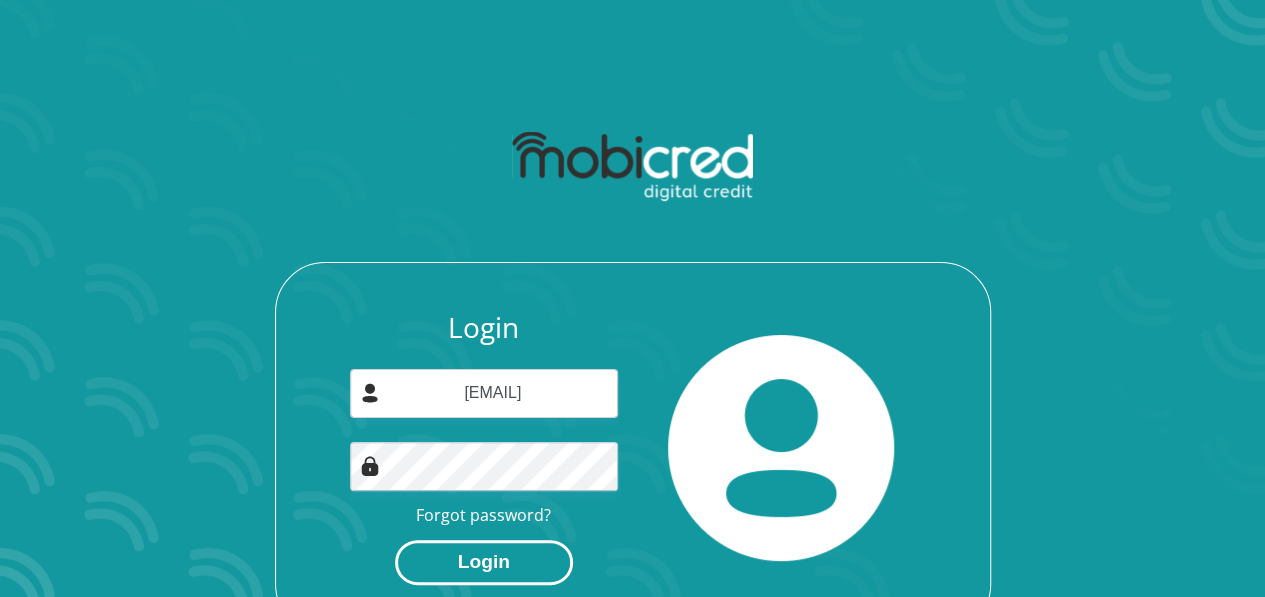 click on "Login" at bounding box center (484, 562) 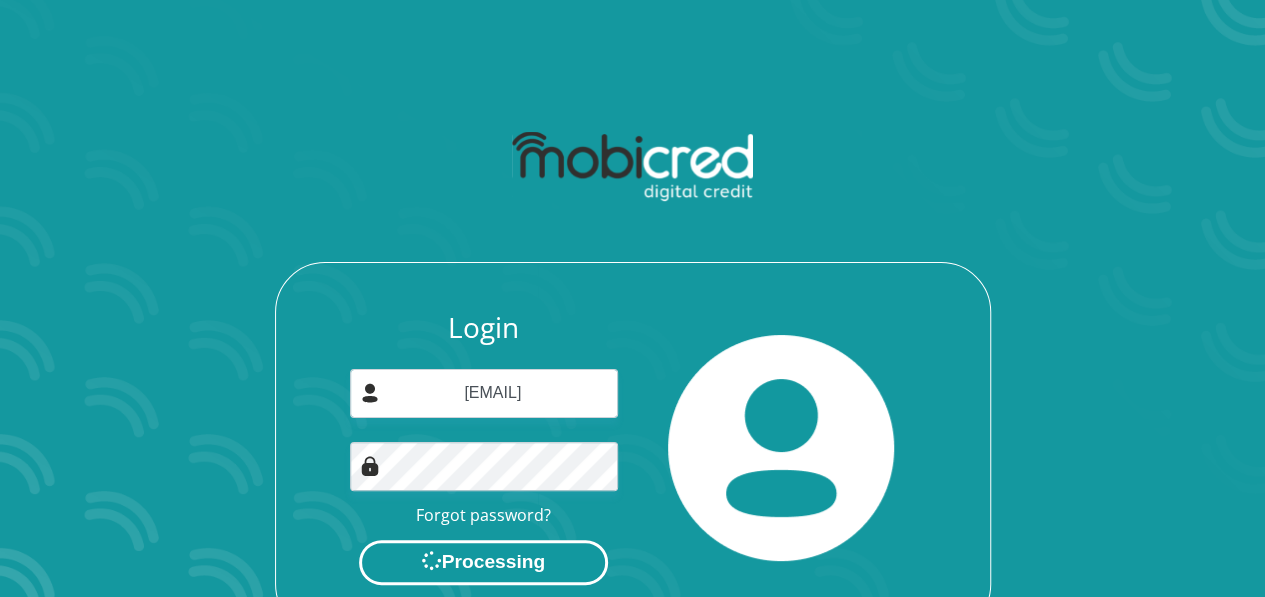 scroll, scrollTop: 0, scrollLeft: 0, axis: both 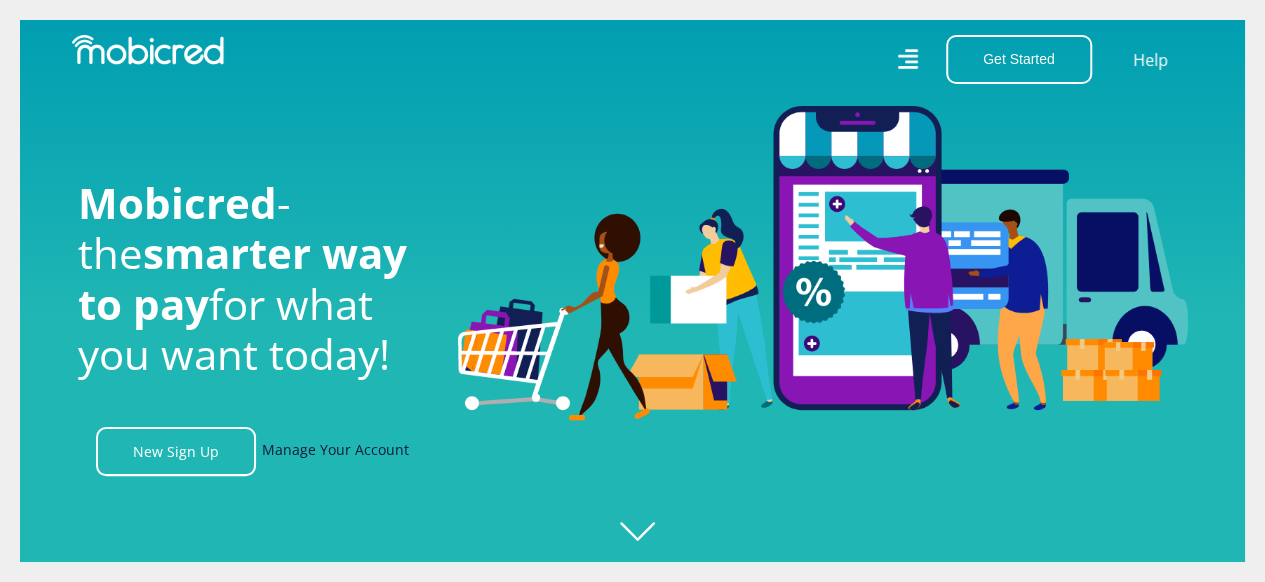 click on "Manage Your Account" at bounding box center (335, 451) 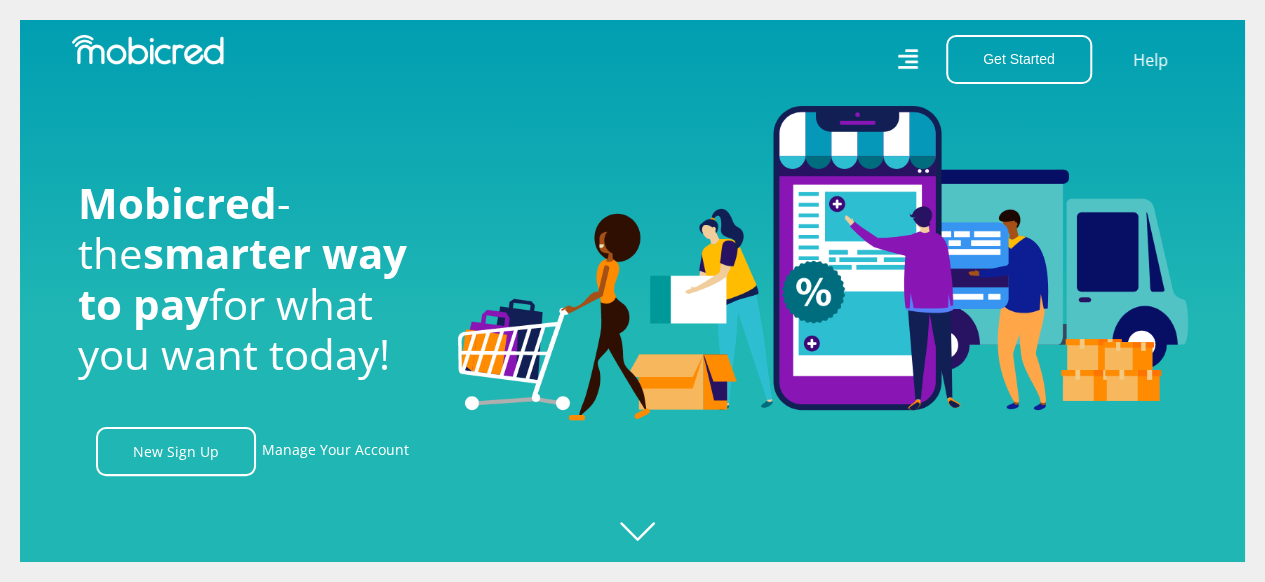 scroll, scrollTop: 0, scrollLeft: 2564, axis: horizontal 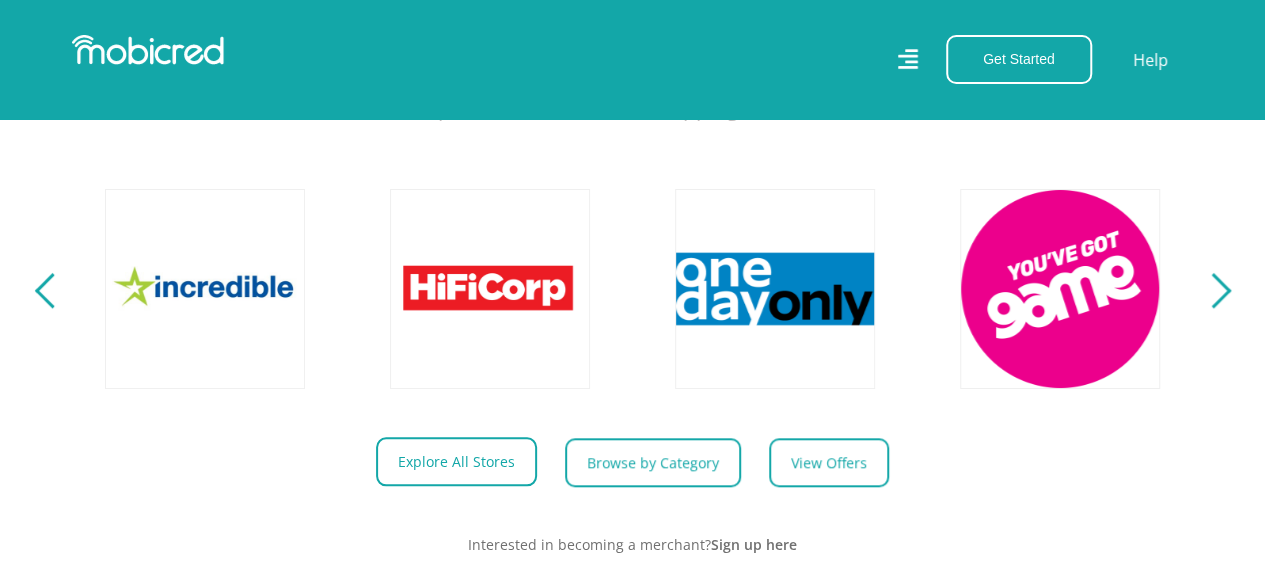 click on "Explore All Stores" at bounding box center (456, 461) 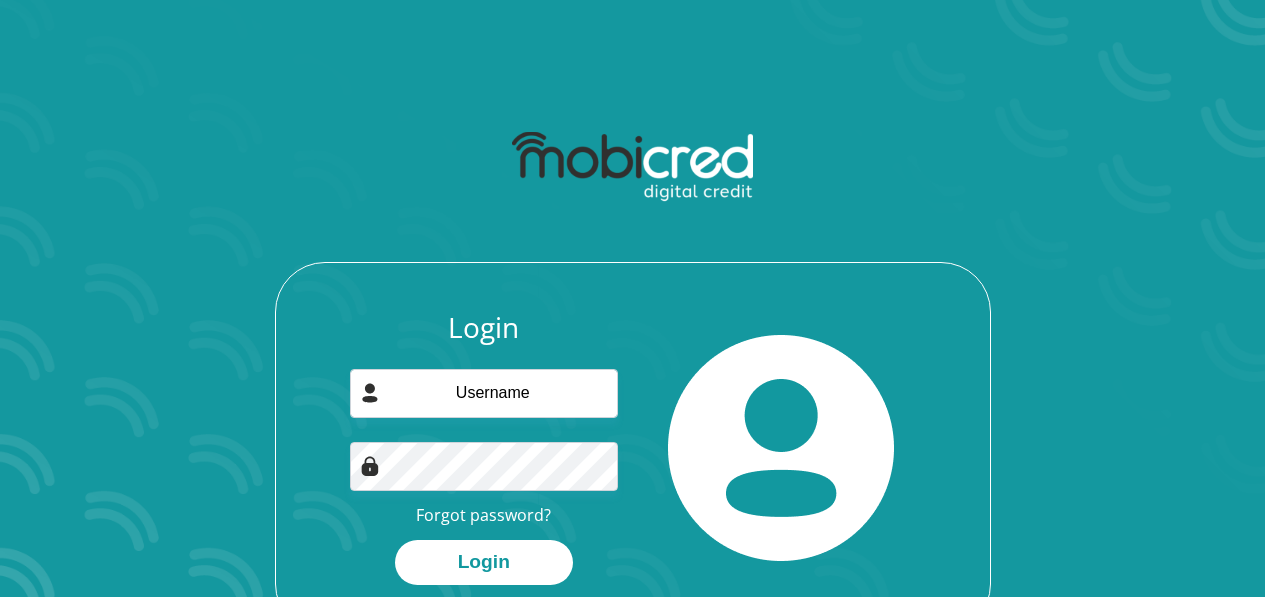 scroll, scrollTop: 0, scrollLeft: 0, axis: both 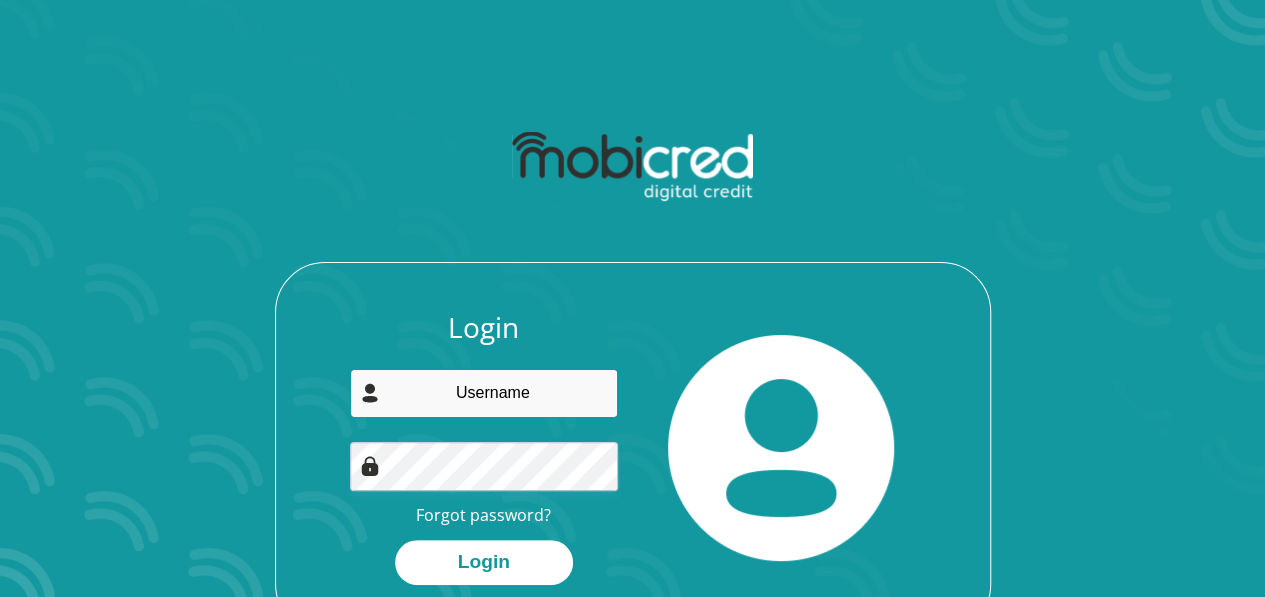click at bounding box center (484, 393) 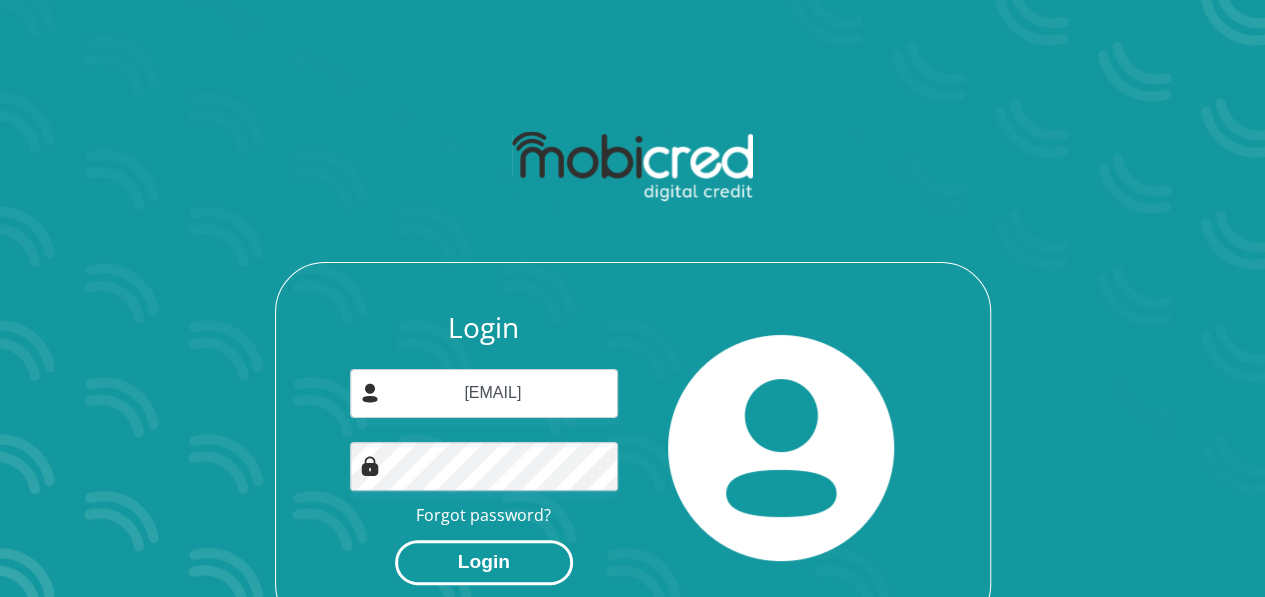 click on "Login" at bounding box center [484, 562] 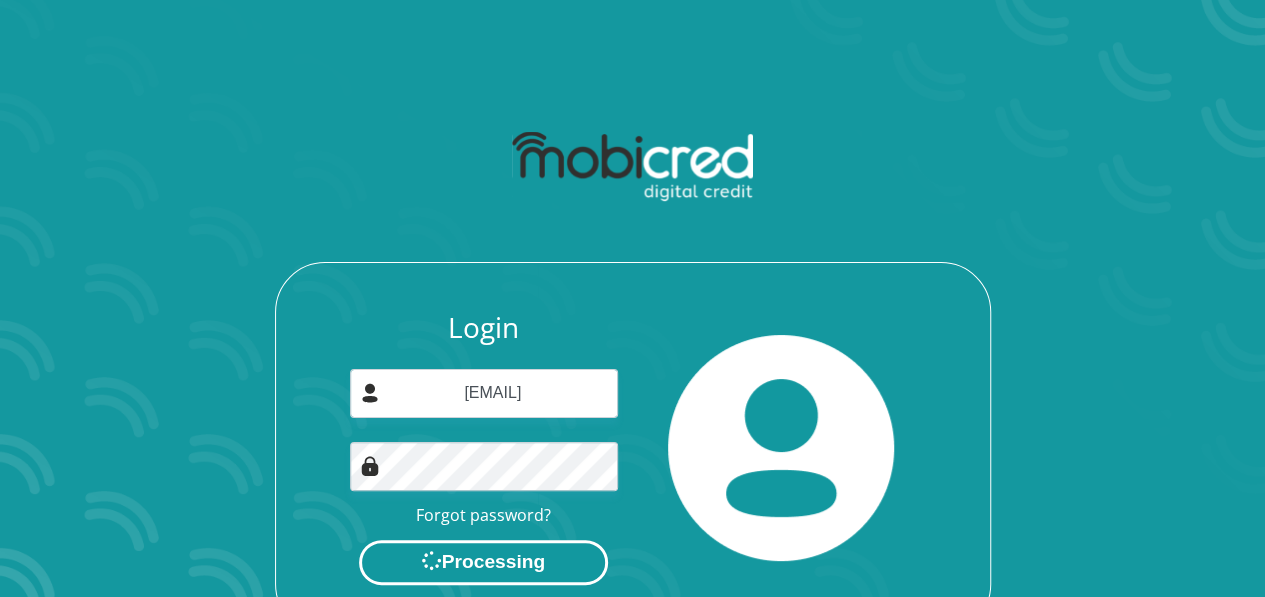 scroll, scrollTop: 0, scrollLeft: 0, axis: both 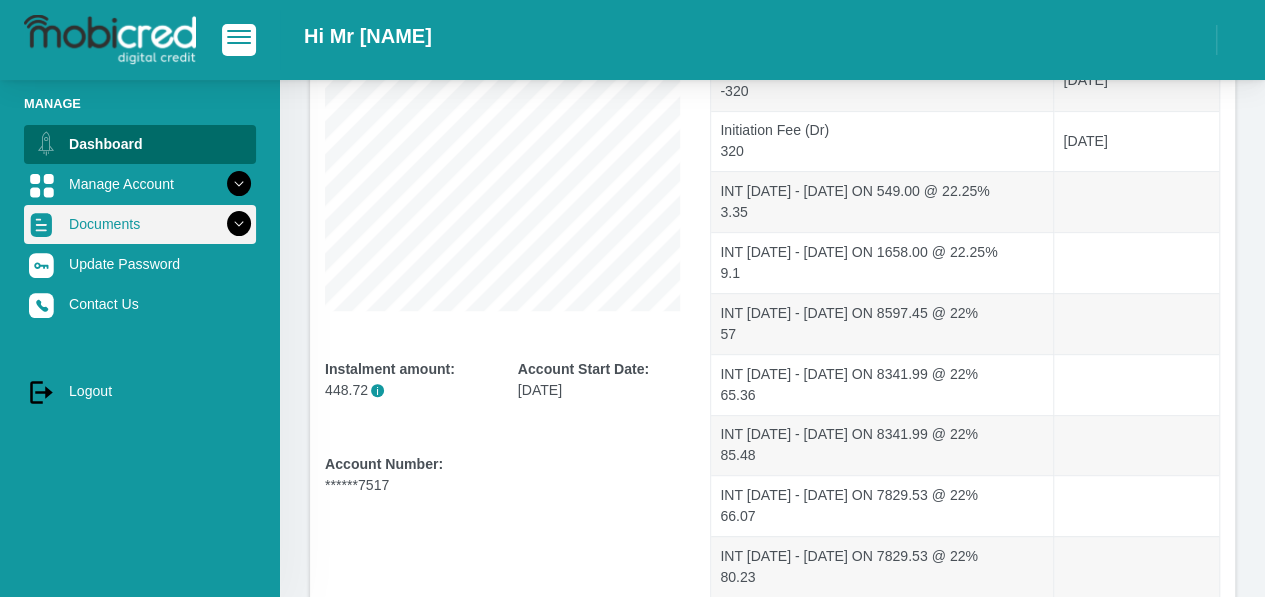 click at bounding box center [239, 224] 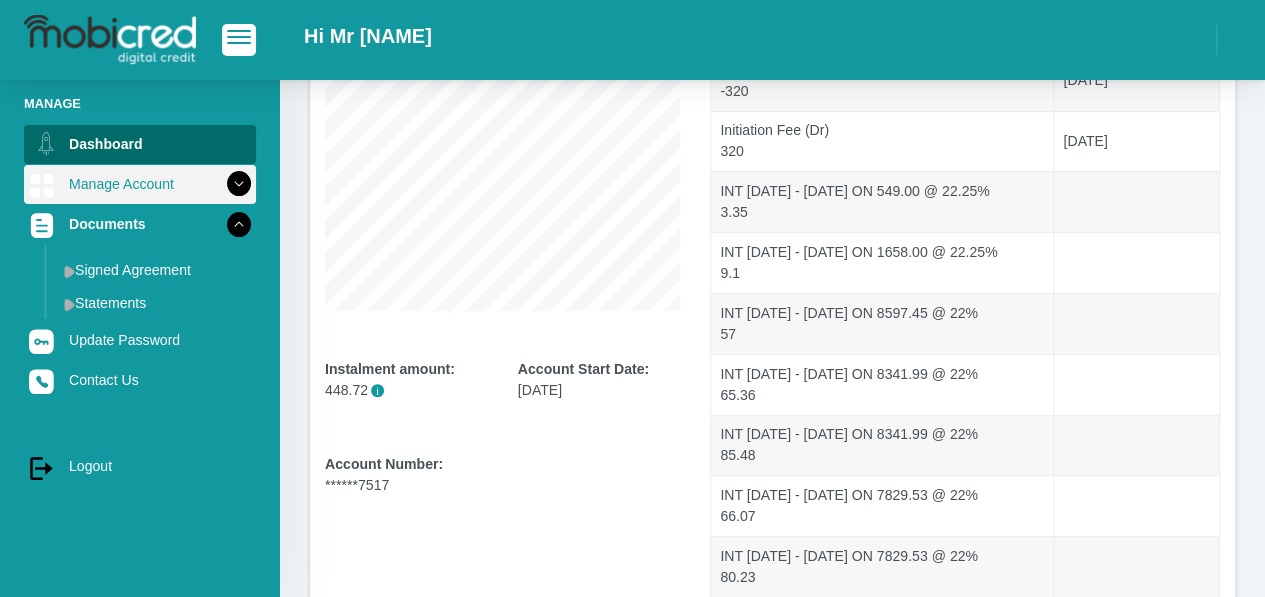 click at bounding box center [239, 184] 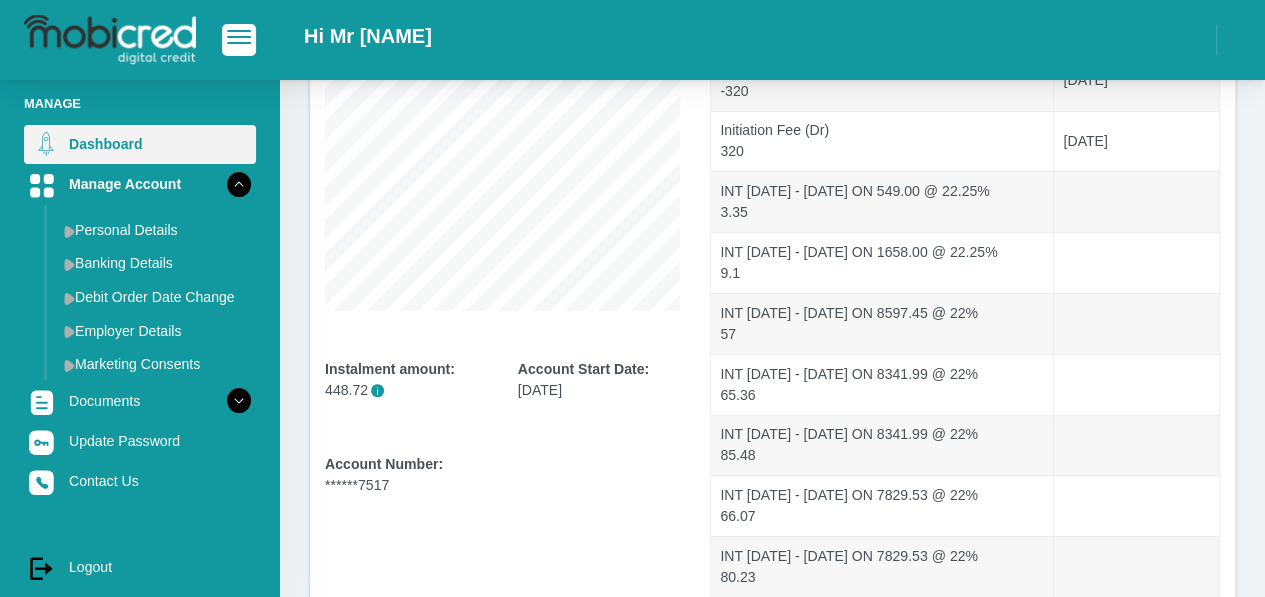 click on "Dashboard" at bounding box center (140, 144) 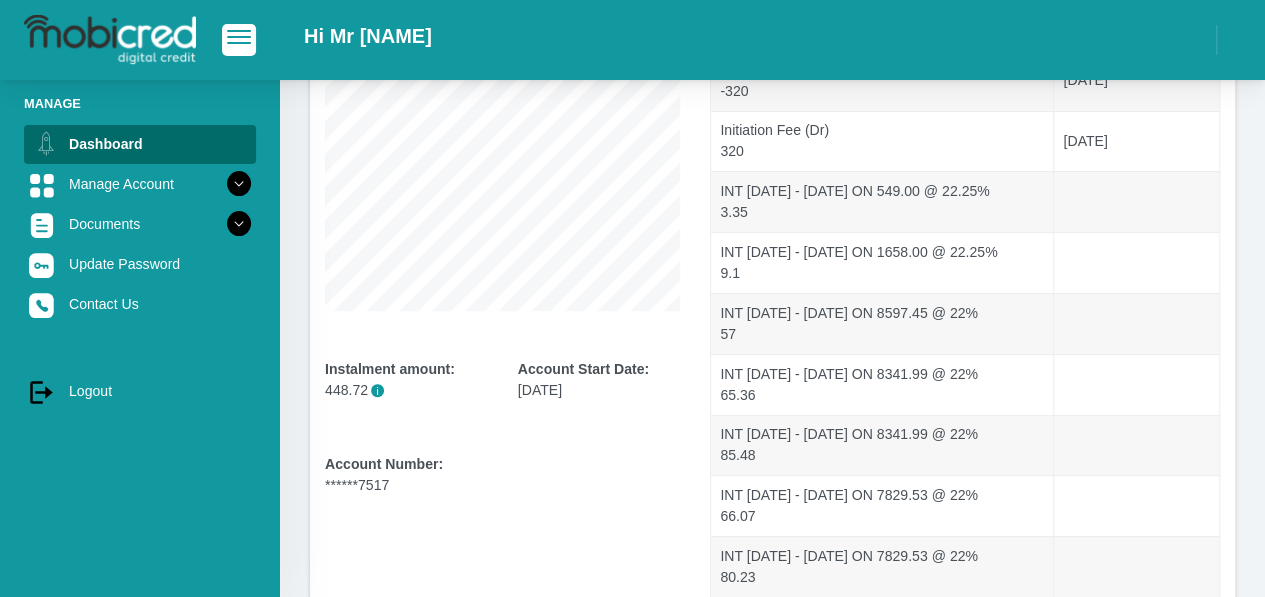 click on "Manage" at bounding box center [140, 103] 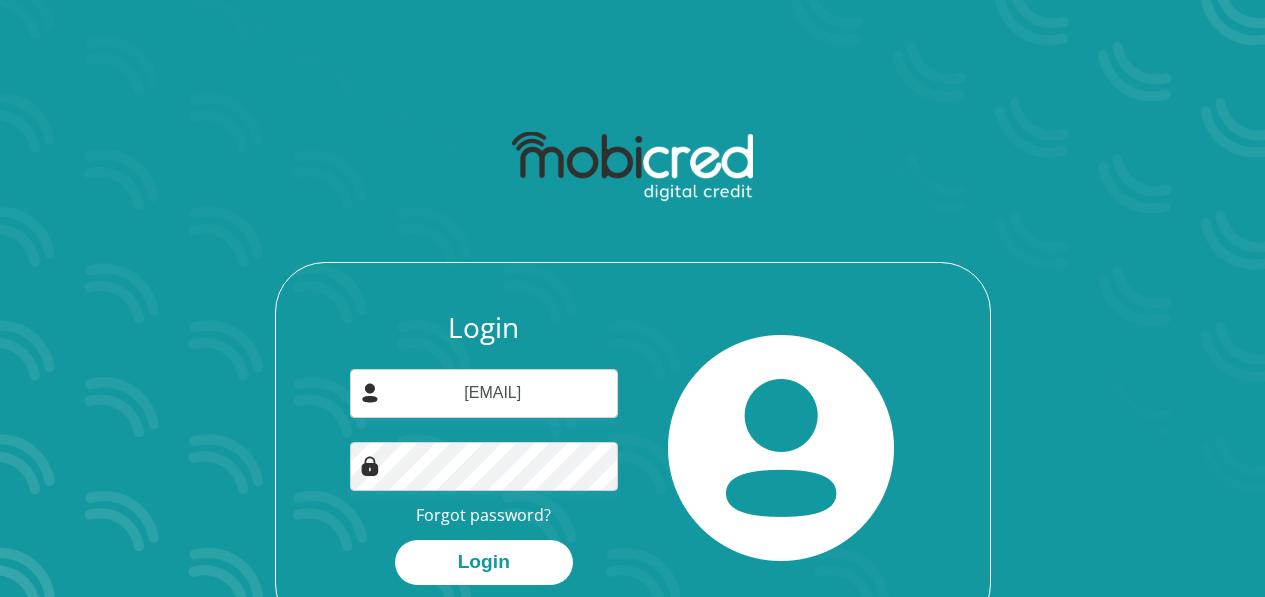 scroll, scrollTop: 114, scrollLeft: 0, axis: vertical 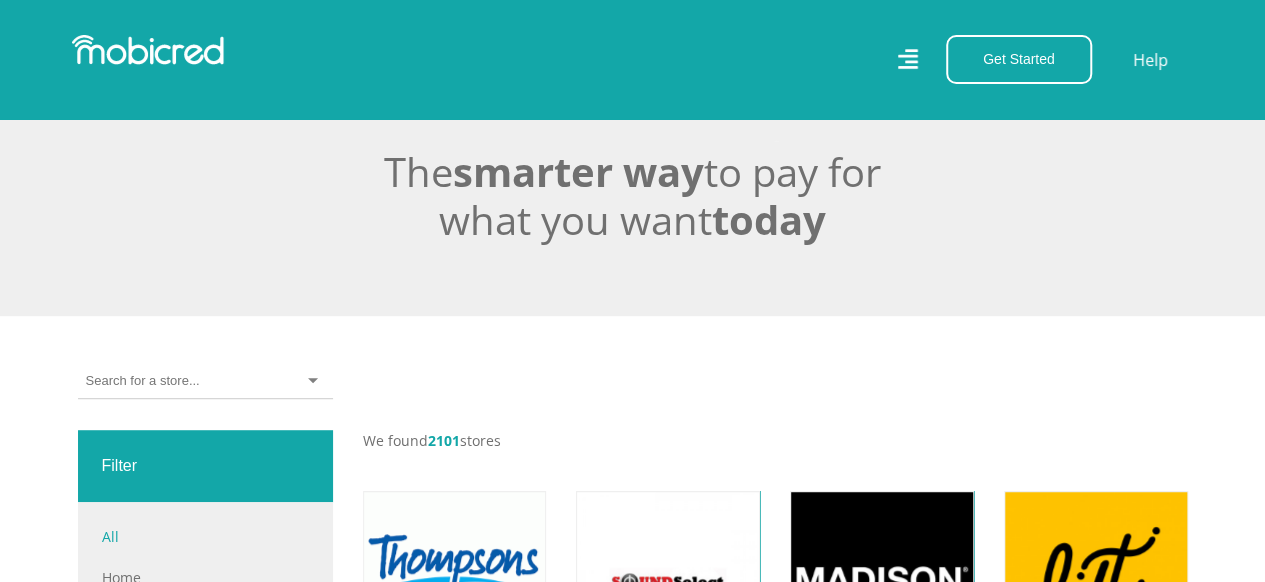 click on "All" at bounding box center [205, 536] 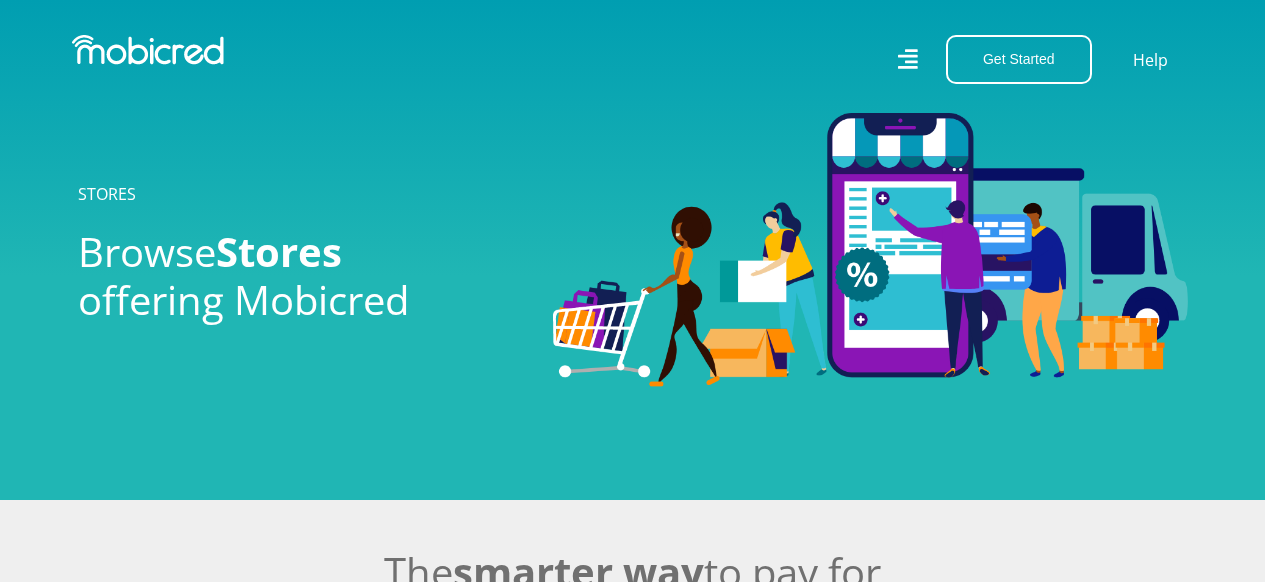 scroll, scrollTop: 0, scrollLeft: 0, axis: both 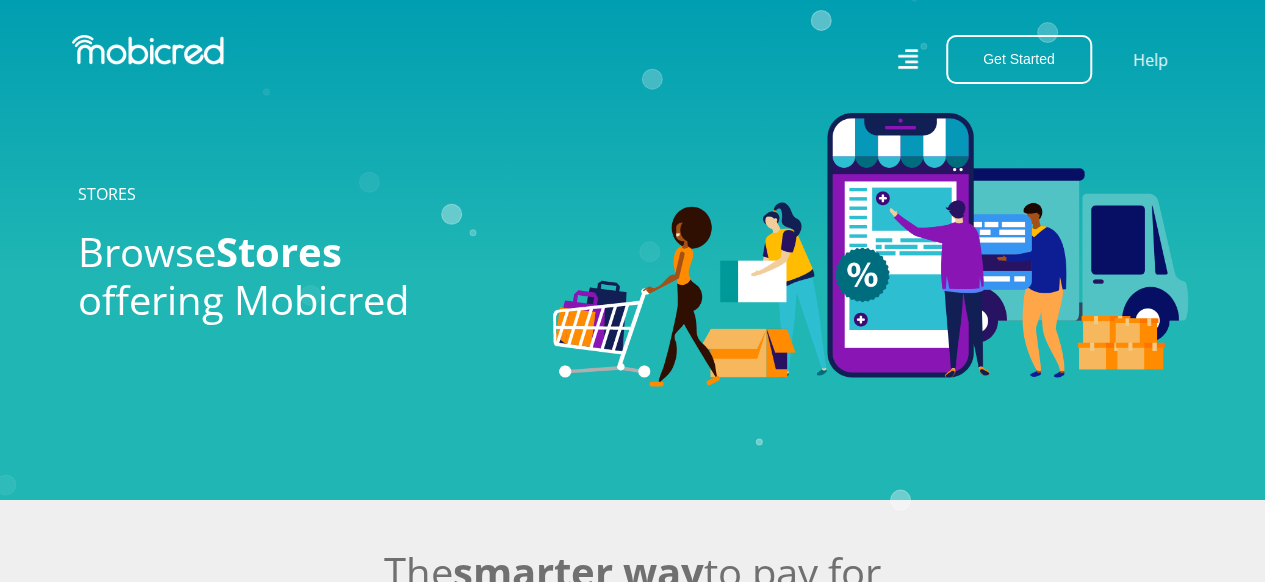 click on "Created with Raphaël 2.3.0" 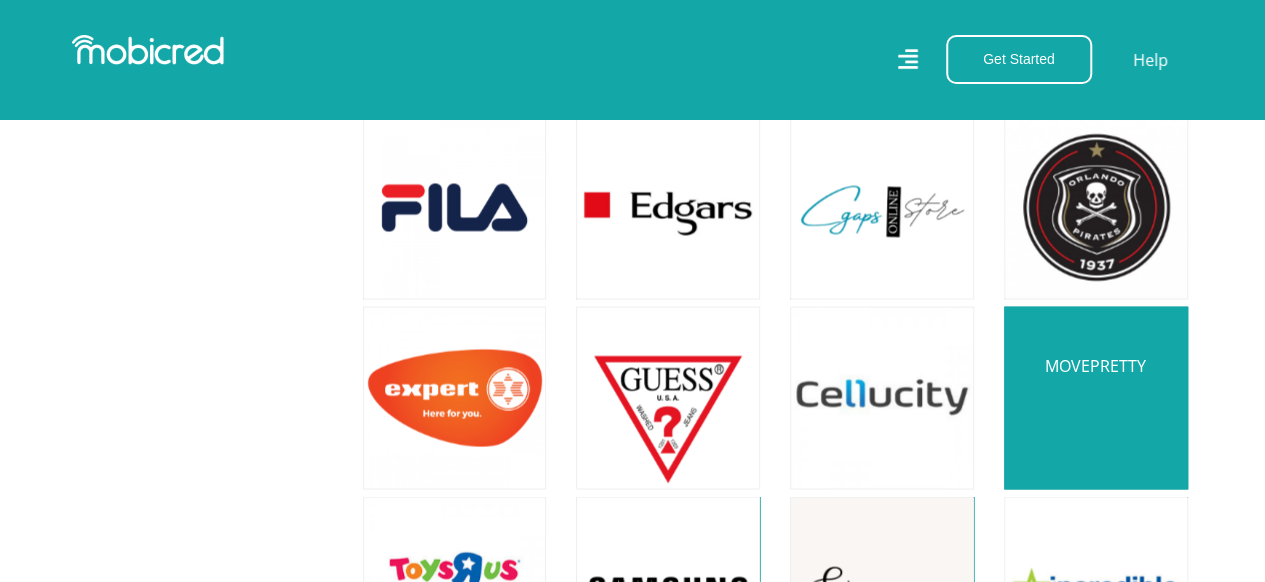 scroll, scrollTop: 1700, scrollLeft: 0, axis: vertical 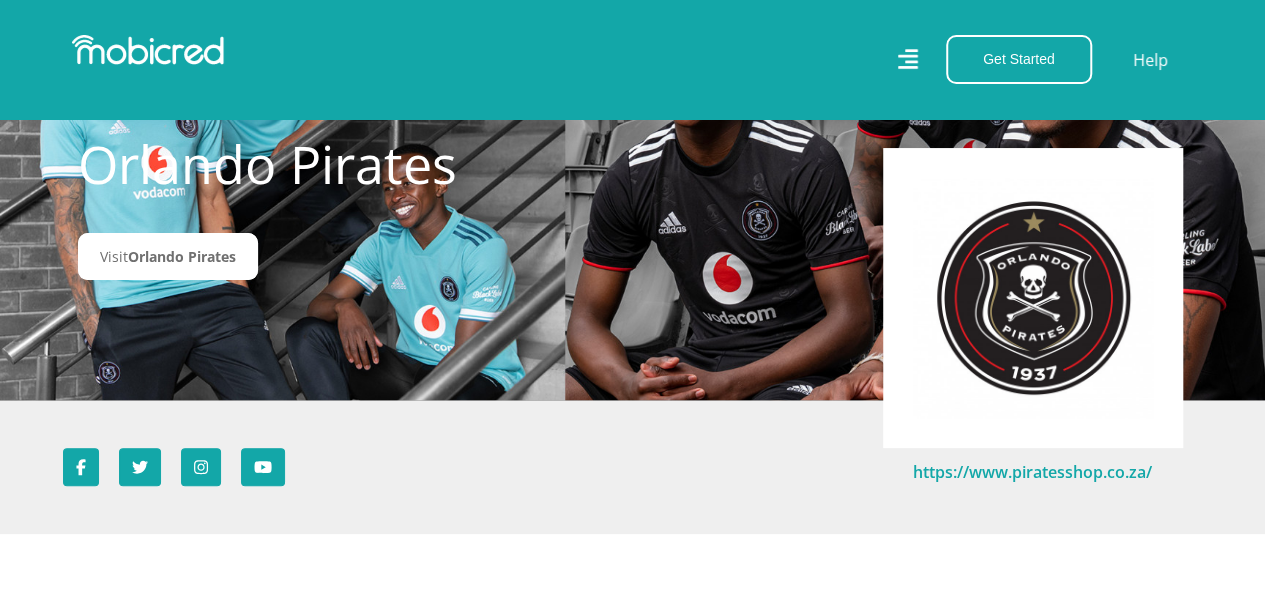 click on "https://www.piratesshop.co.za/" at bounding box center [1032, 472] 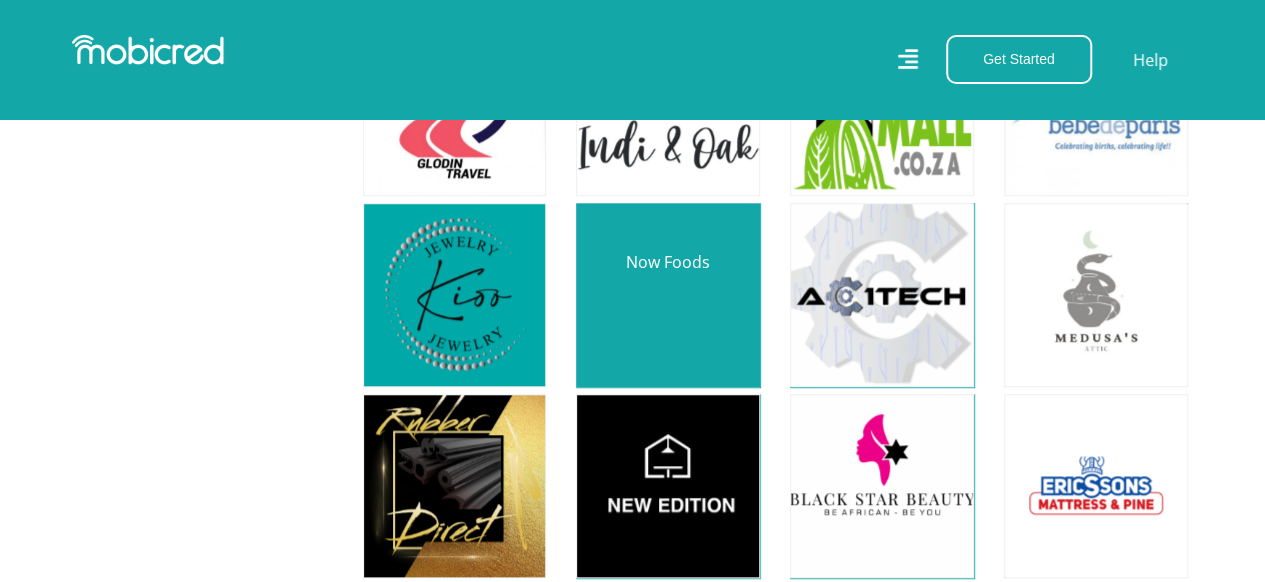 scroll, scrollTop: 38800, scrollLeft: 0, axis: vertical 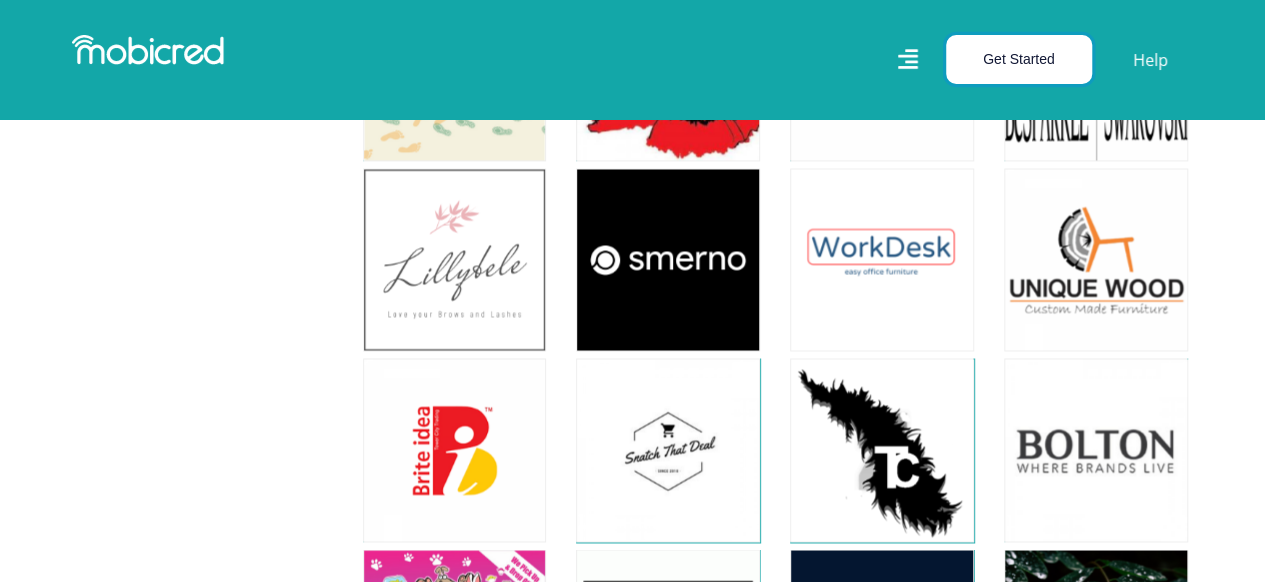 click on "Get Started" at bounding box center [1019, 59] 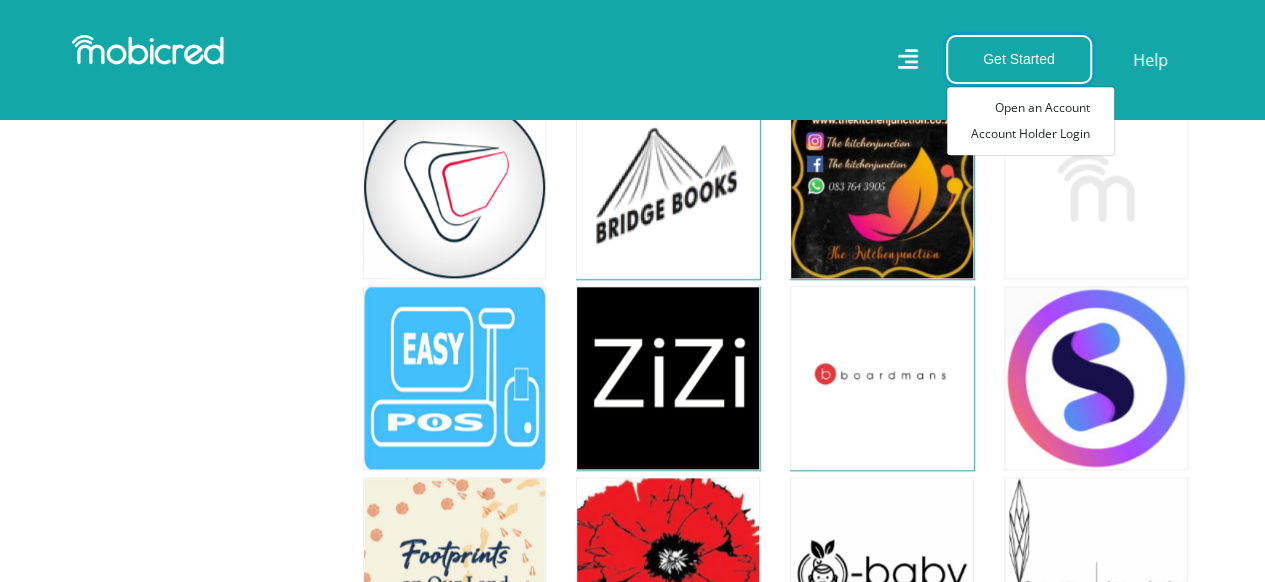 scroll, scrollTop: 76505, scrollLeft: 0, axis: vertical 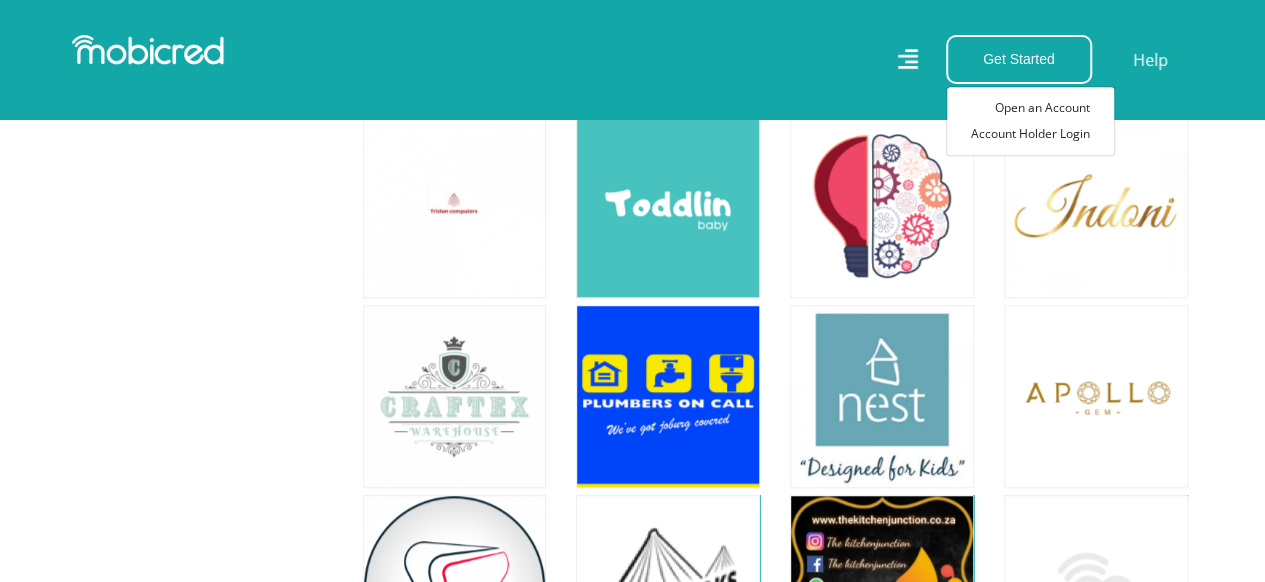 click on "Get Started
Open an Account
Account Holder Login
Help" at bounding box center (921, 59) 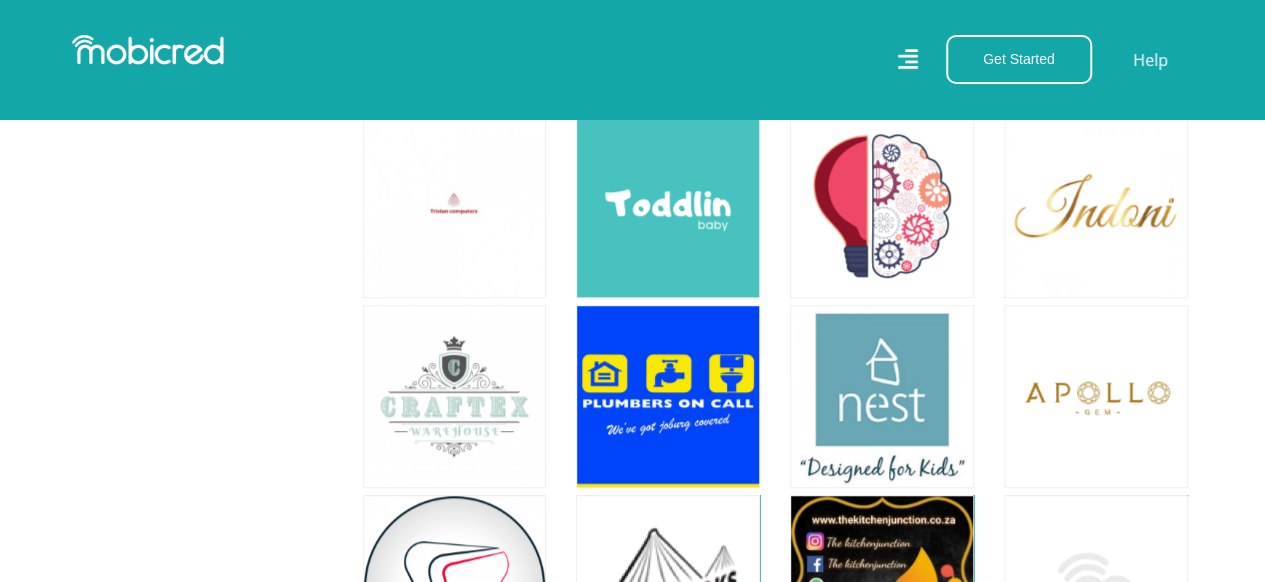 click 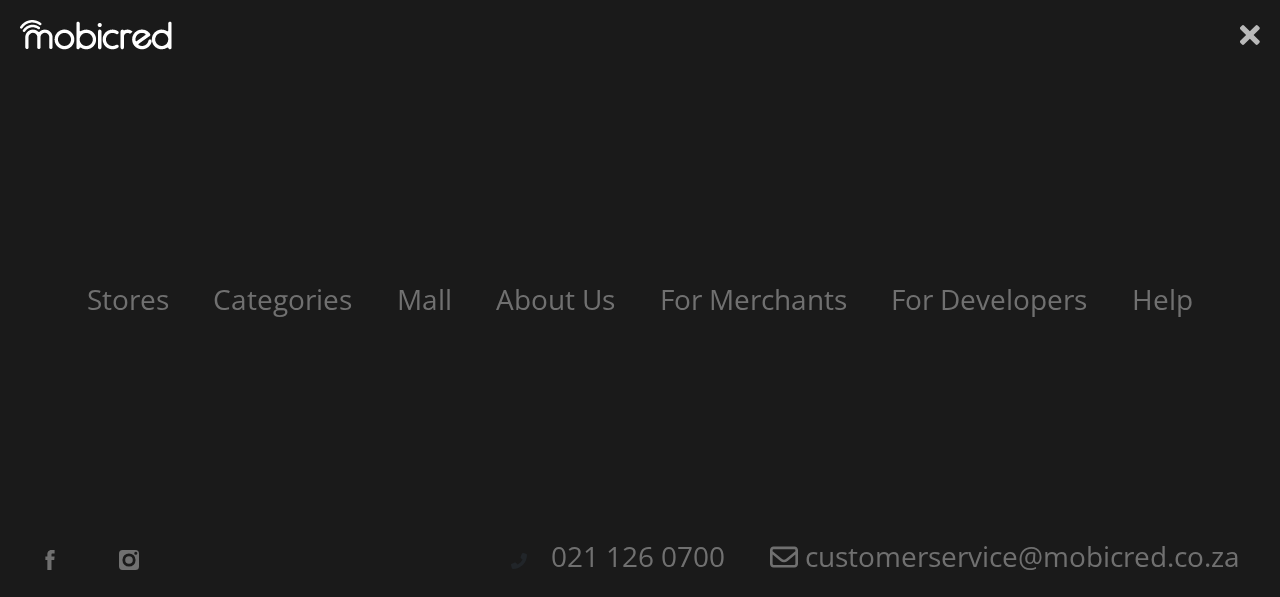 click 